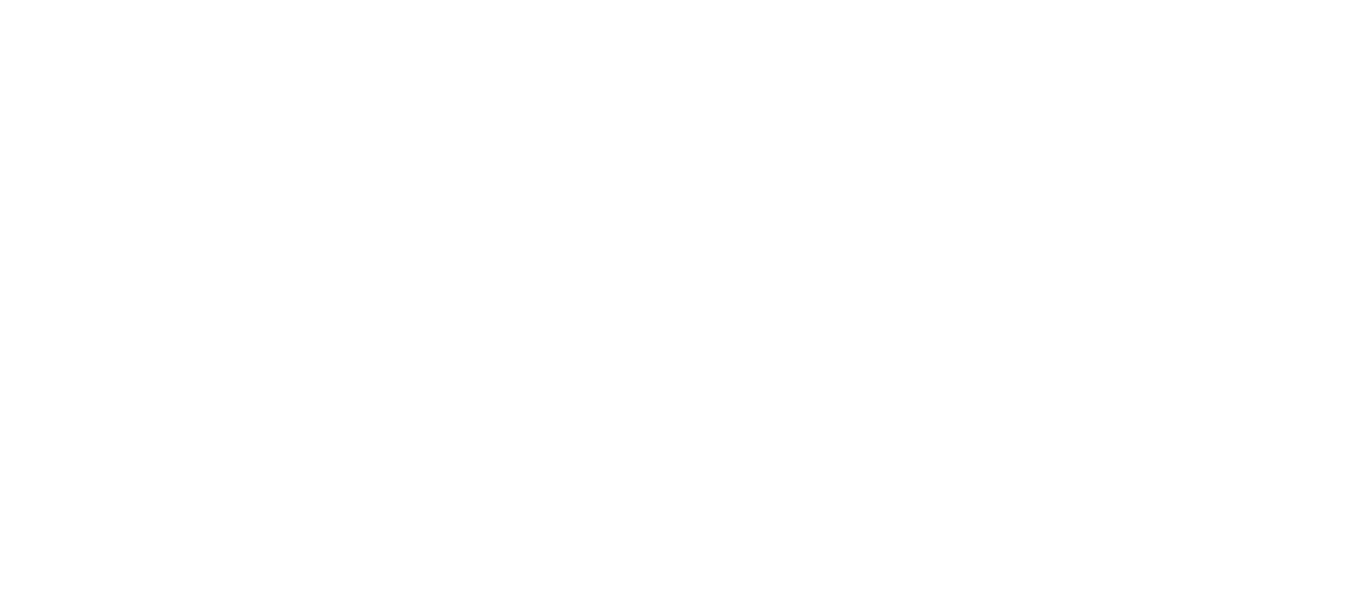scroll, scrollTop: 0, scrollLeft: 0, axis: both 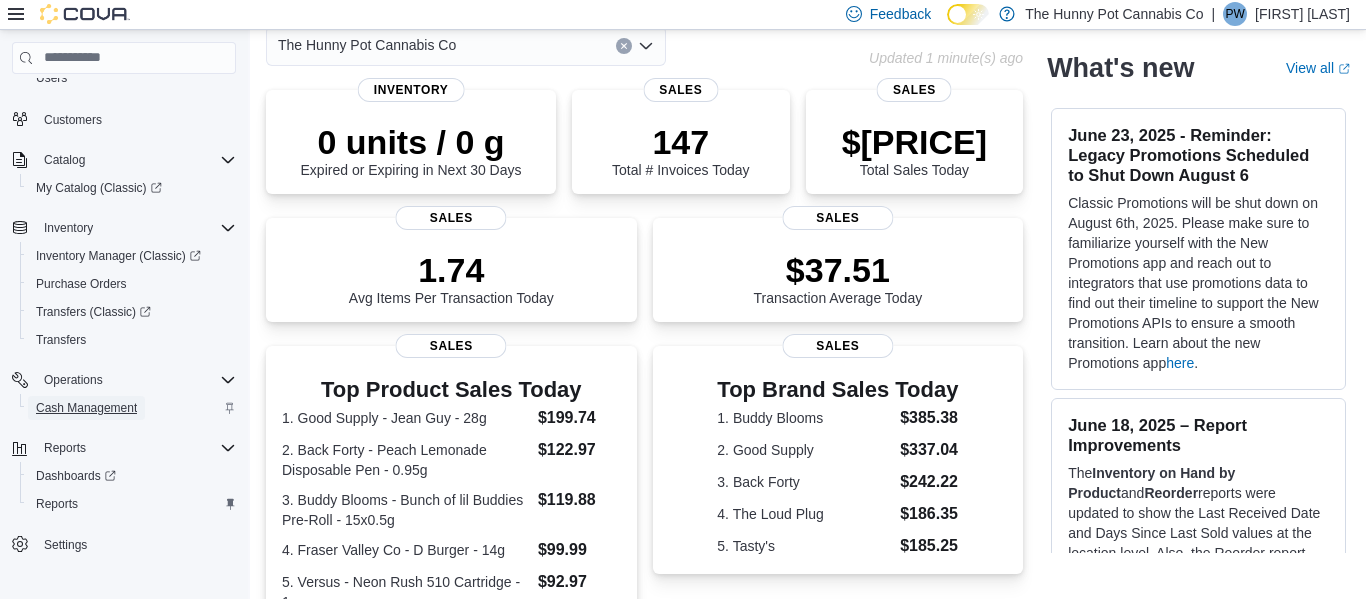 click on "Cash Management" at bounding box center [86, 408] 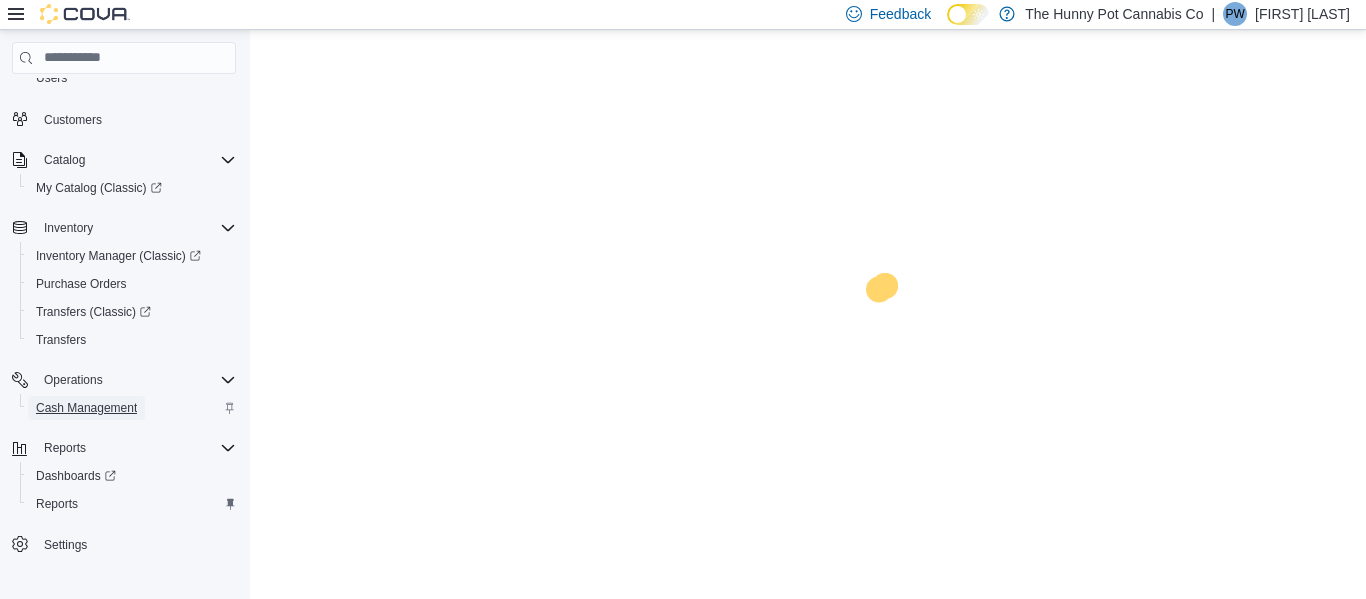 scroll, scrollTop: 0, scrollLeft: 0, axis: both 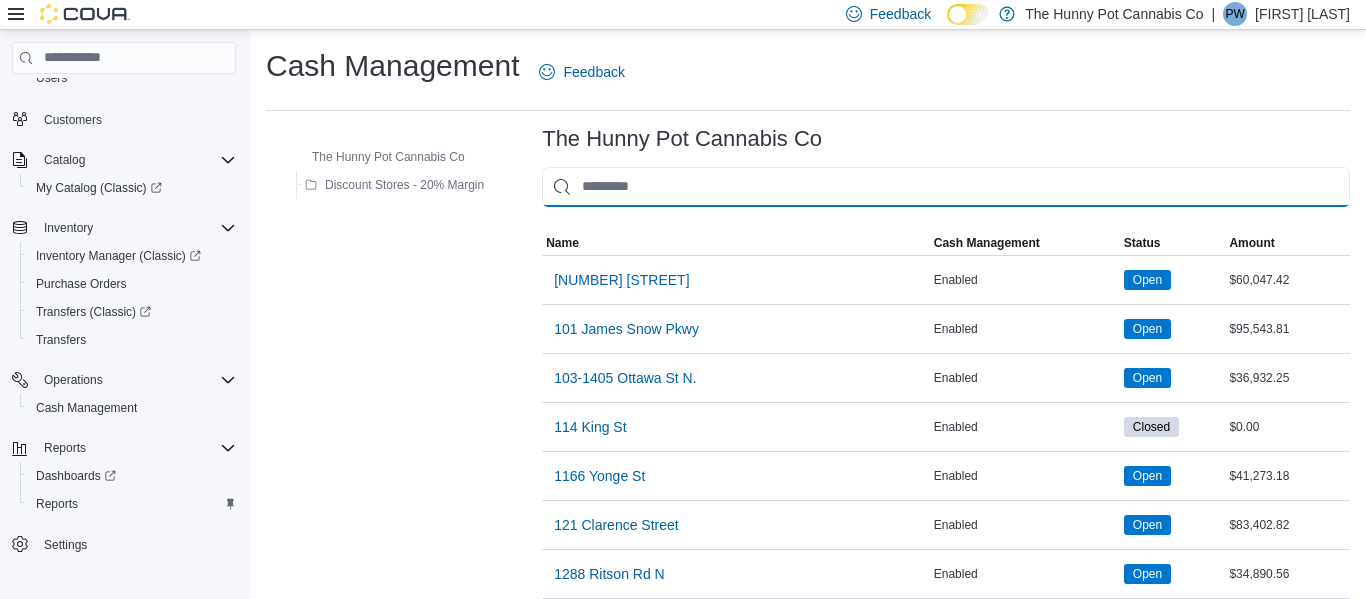 click at bounding box center [946, 187] 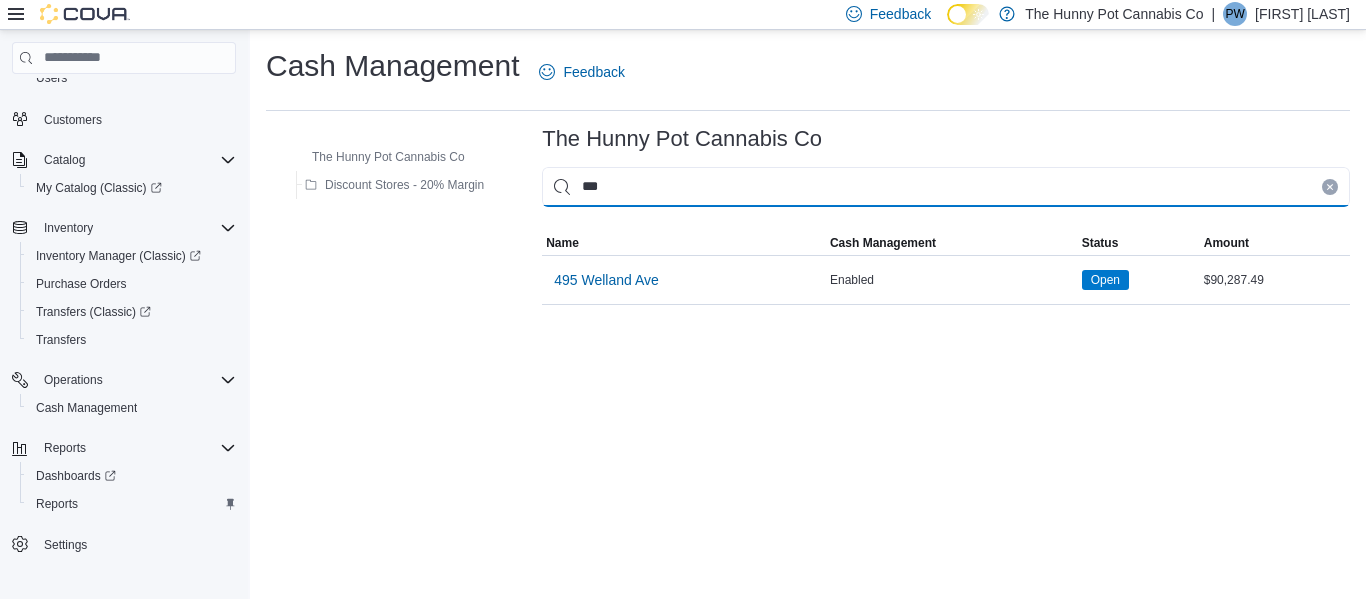 type on "***" 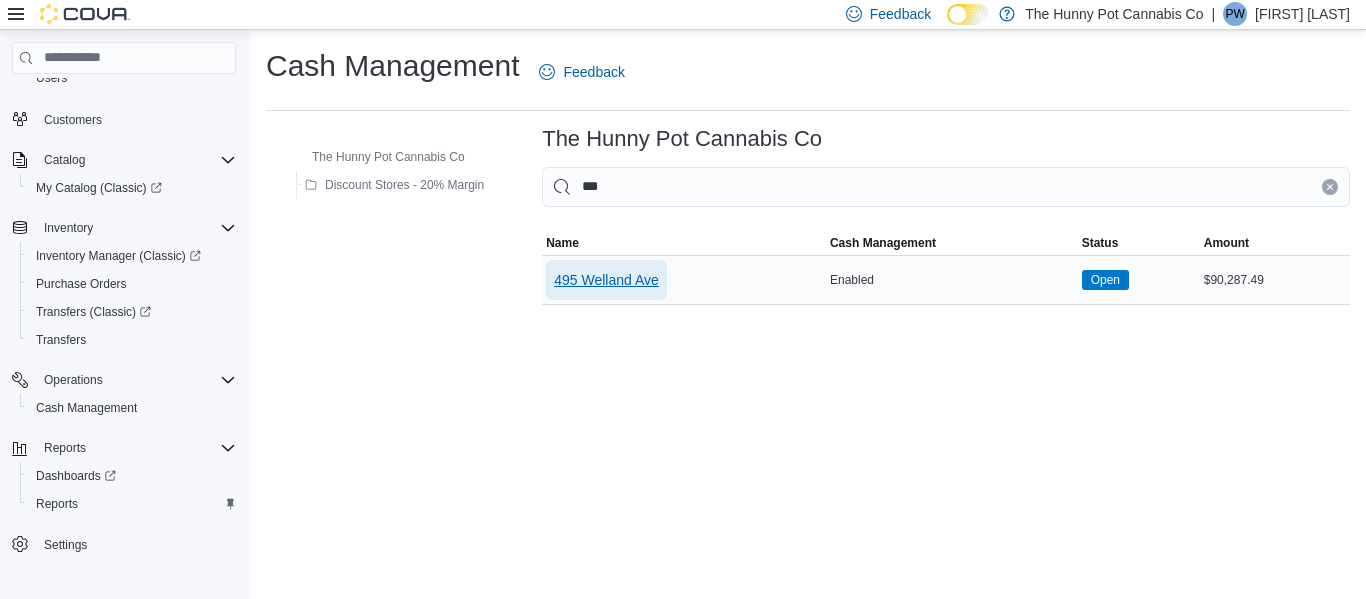 click on "495 Welland Ave" at bounding box center [606, 280] 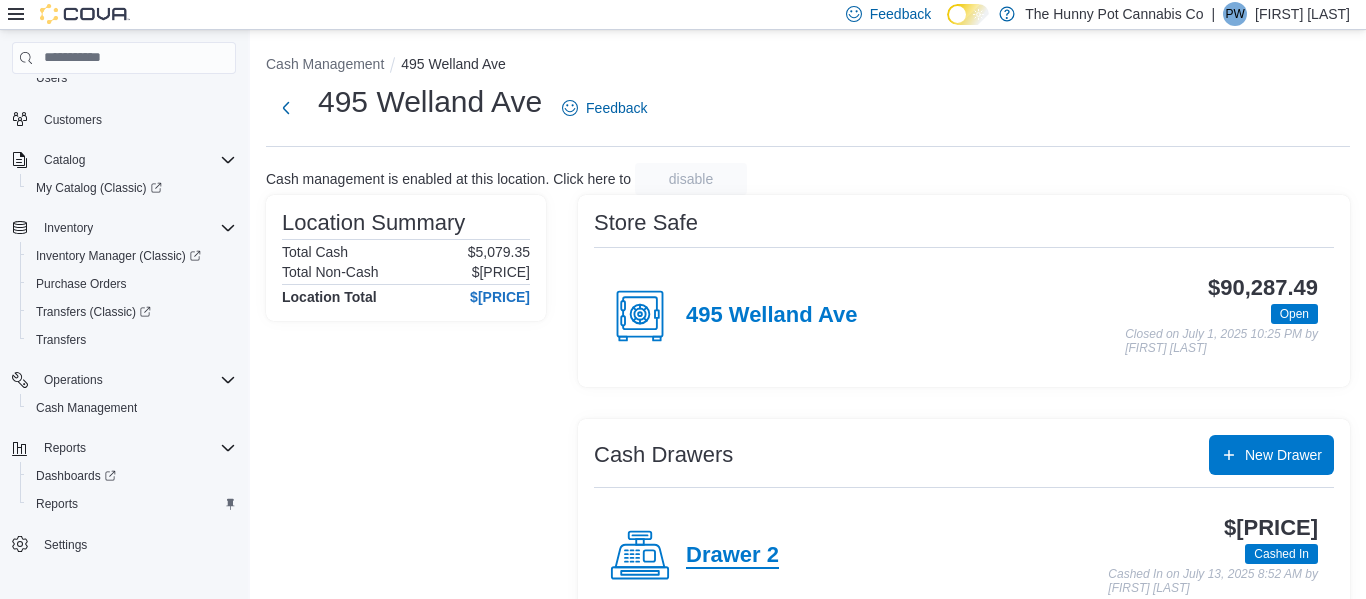 click on "Drawer 2" at bounding box center [732, 556] 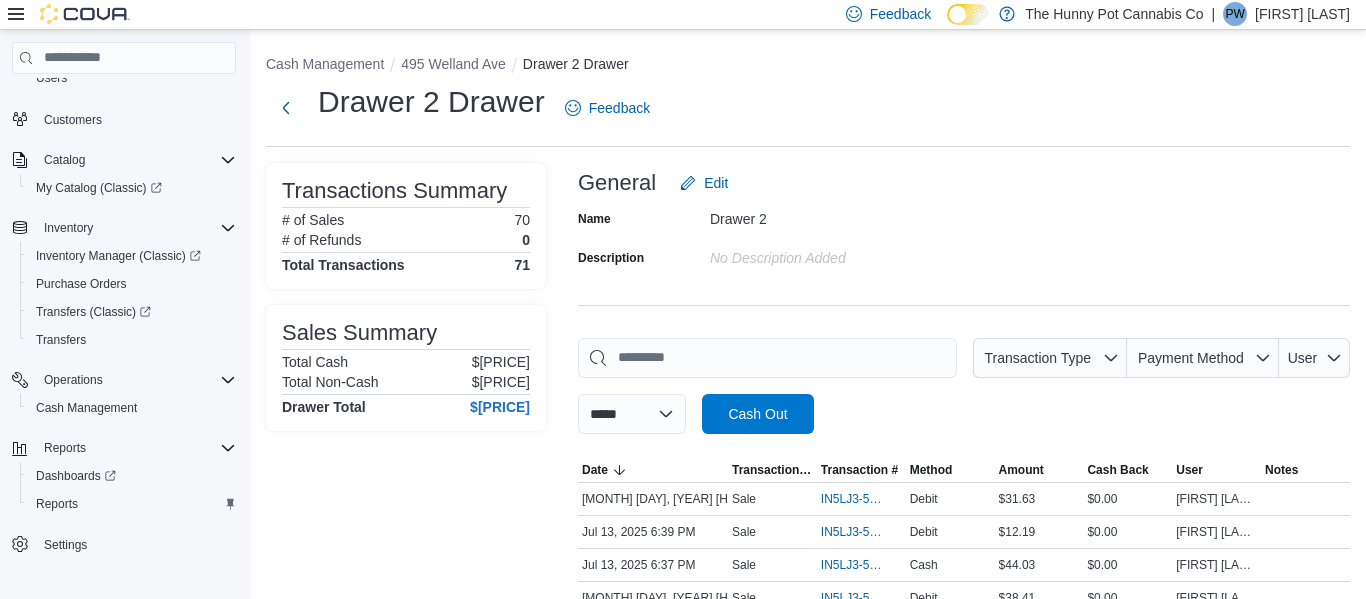 scroll, scrollTop: 1056, scrollLeft: 0, axis: vertical 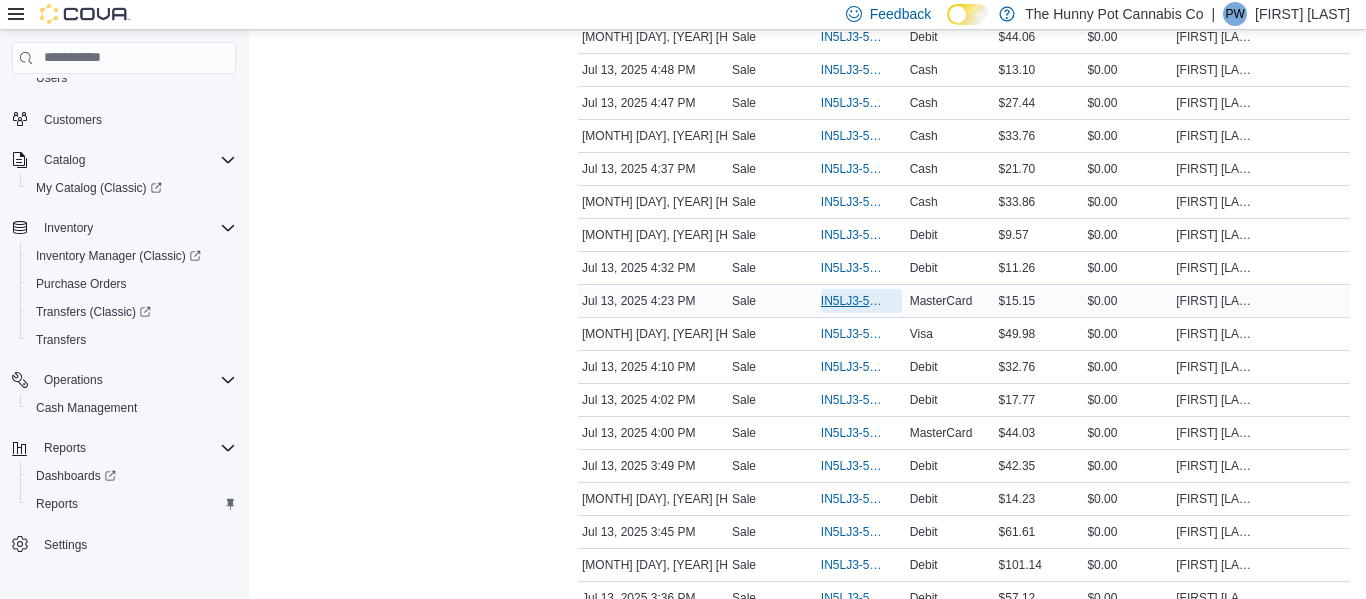 click on "IN5LJ3-5573876" at bounding box center [851, 301] 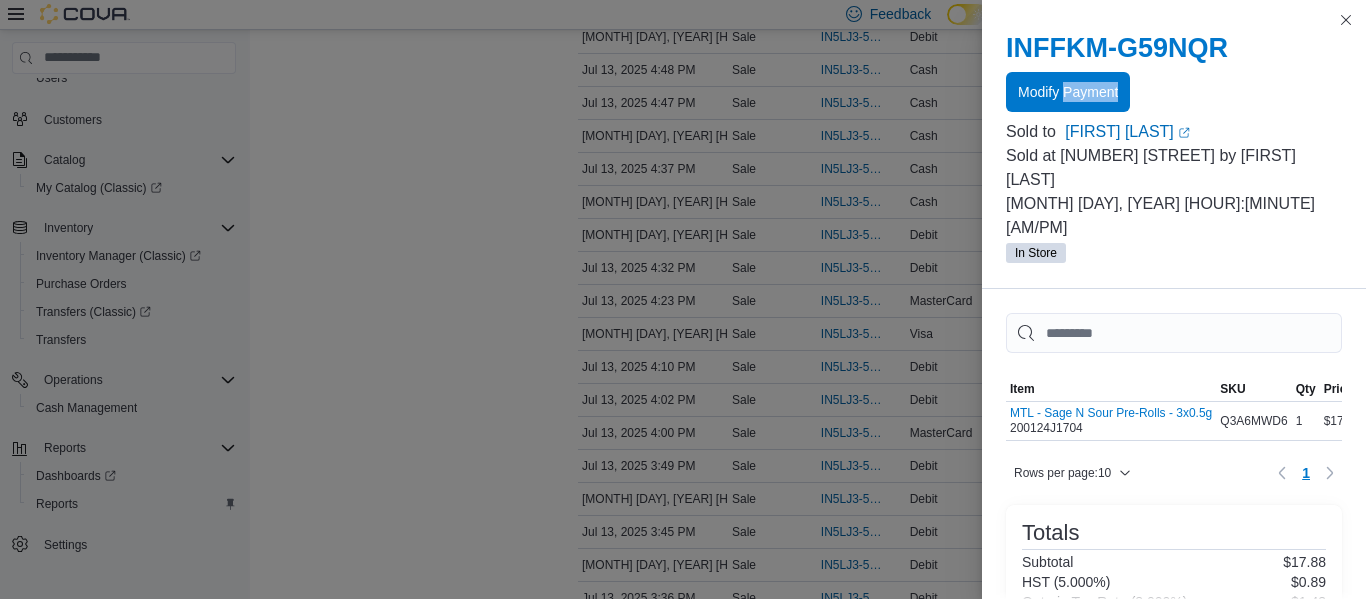 click on "INFFKM-G59NQR Modify Payment" at bounding box center [1174, 72] 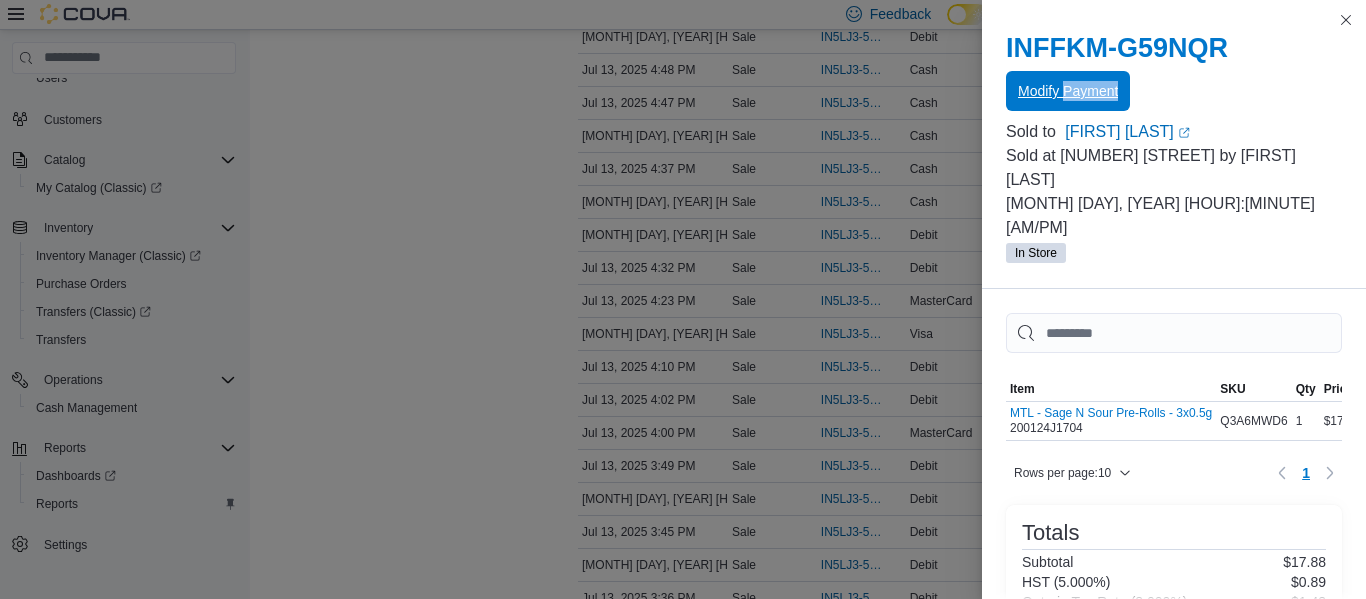 click on "Modify Payment" at bounding box center [1068, 91] 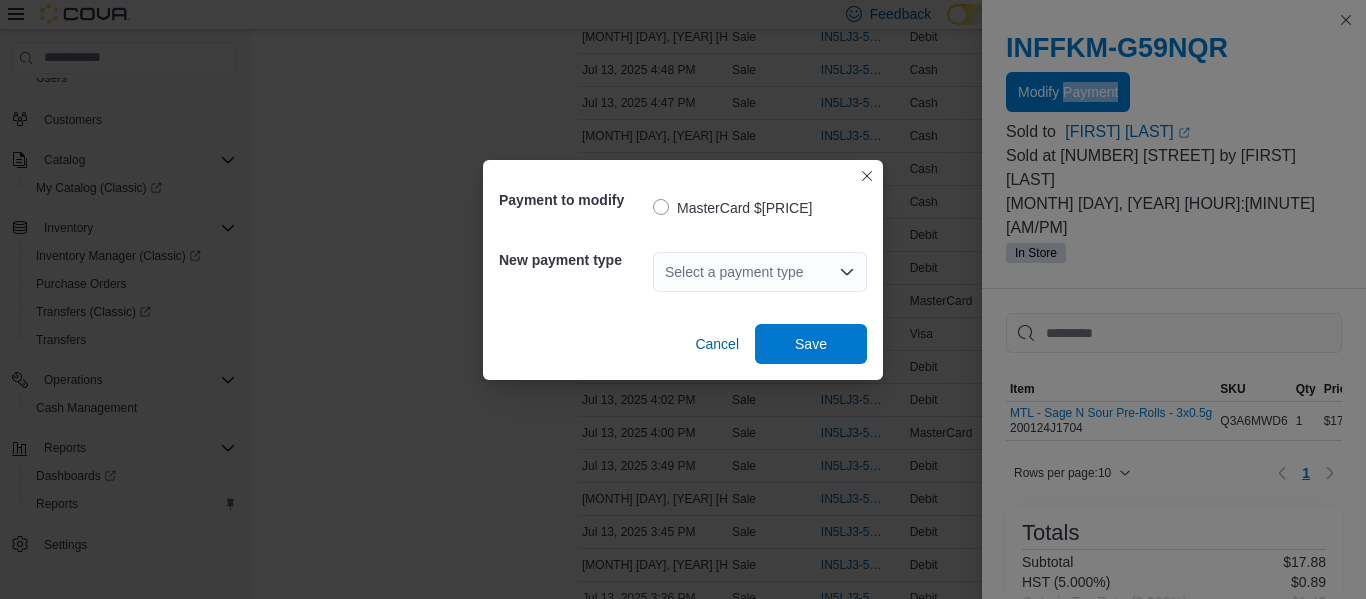 click on "Select a payment type" at bounding box center [760, 272] 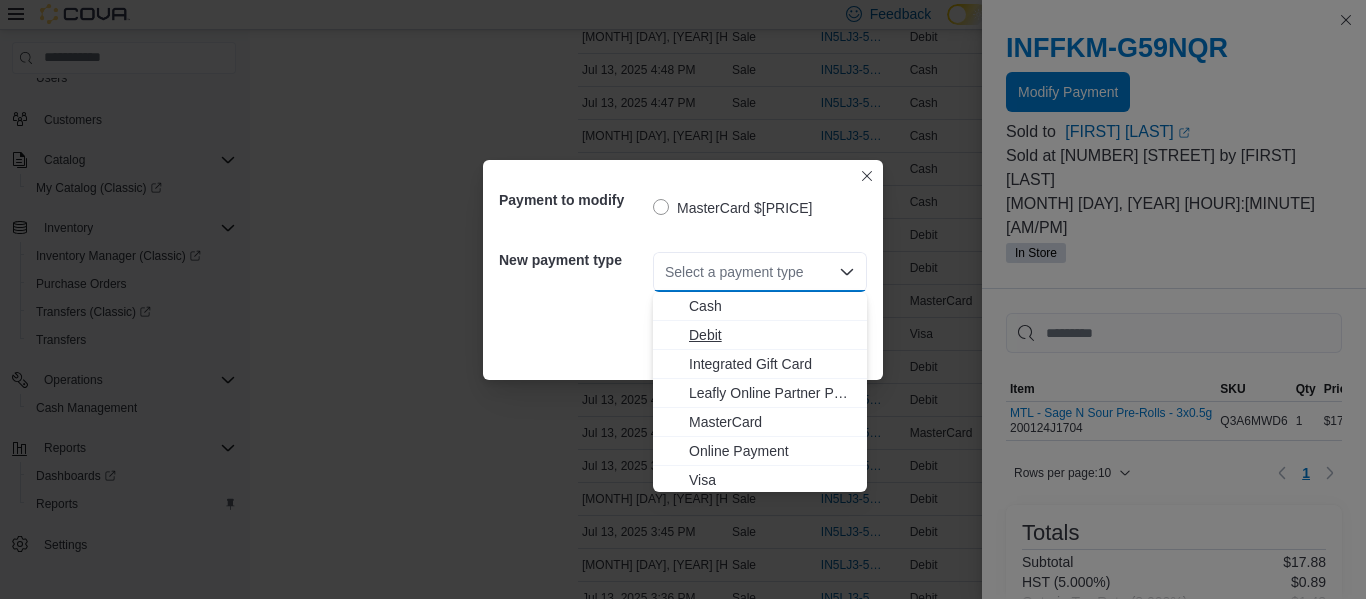 click on "Debit" at bounding box center (772, 335) 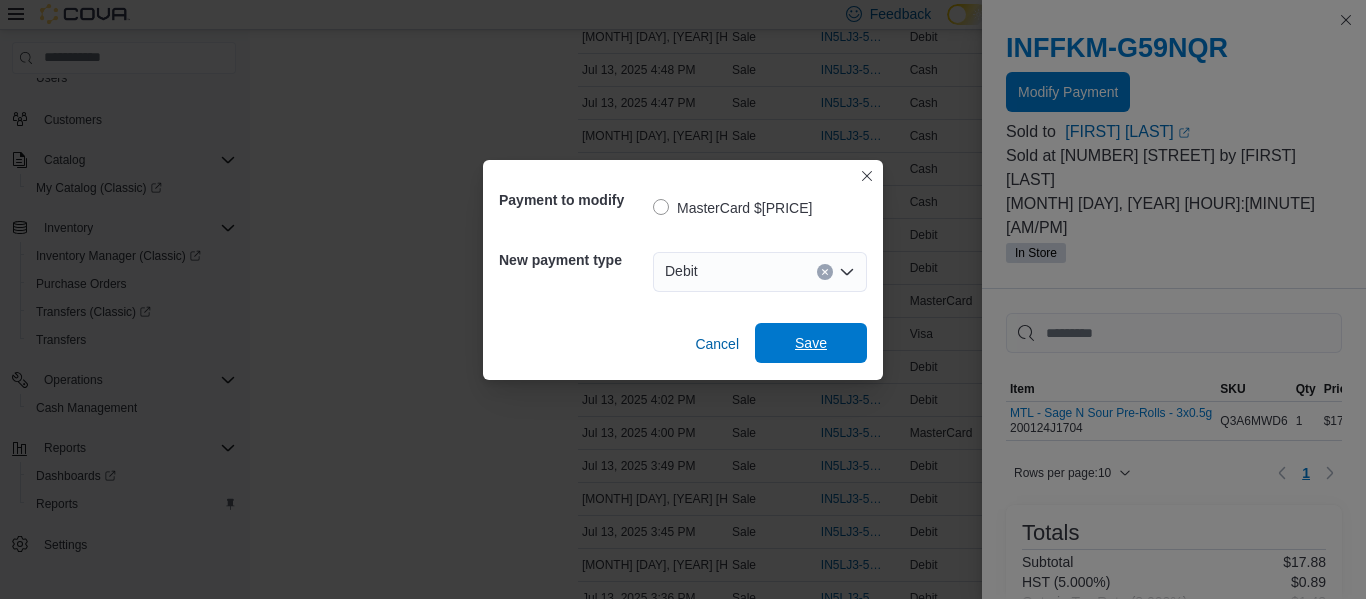 click on "Save" at bounding box center [811, 343] 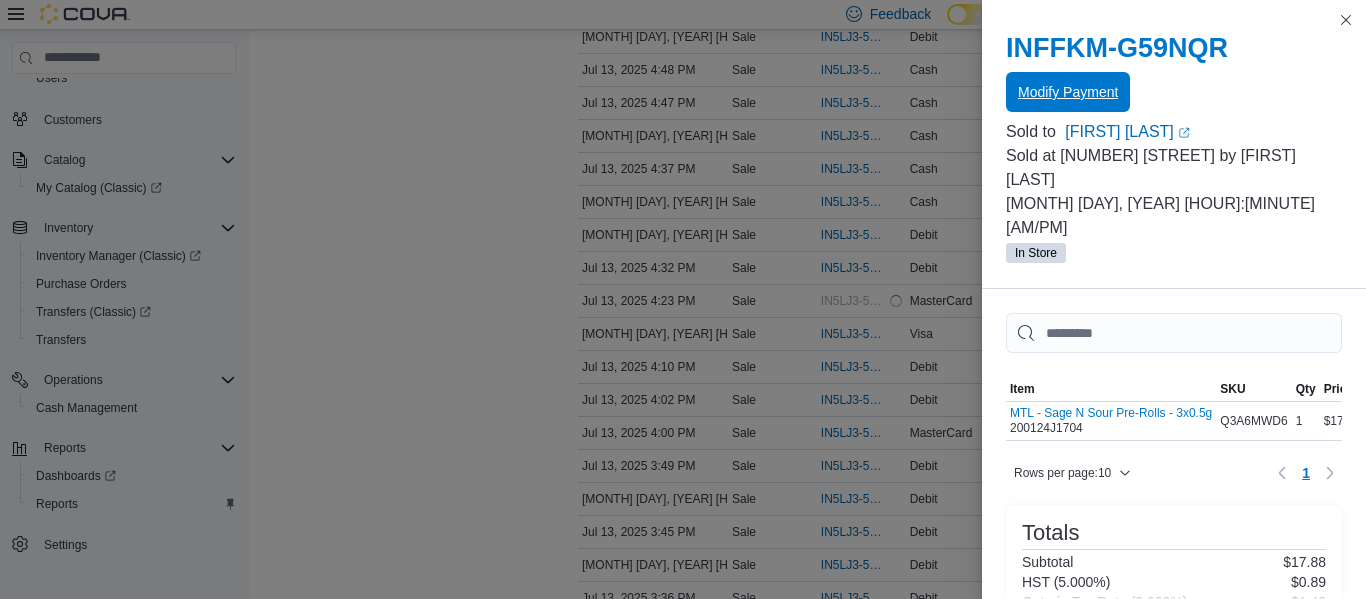 scroll, scrollTop: 0, scrollLeft: 0, axis: both 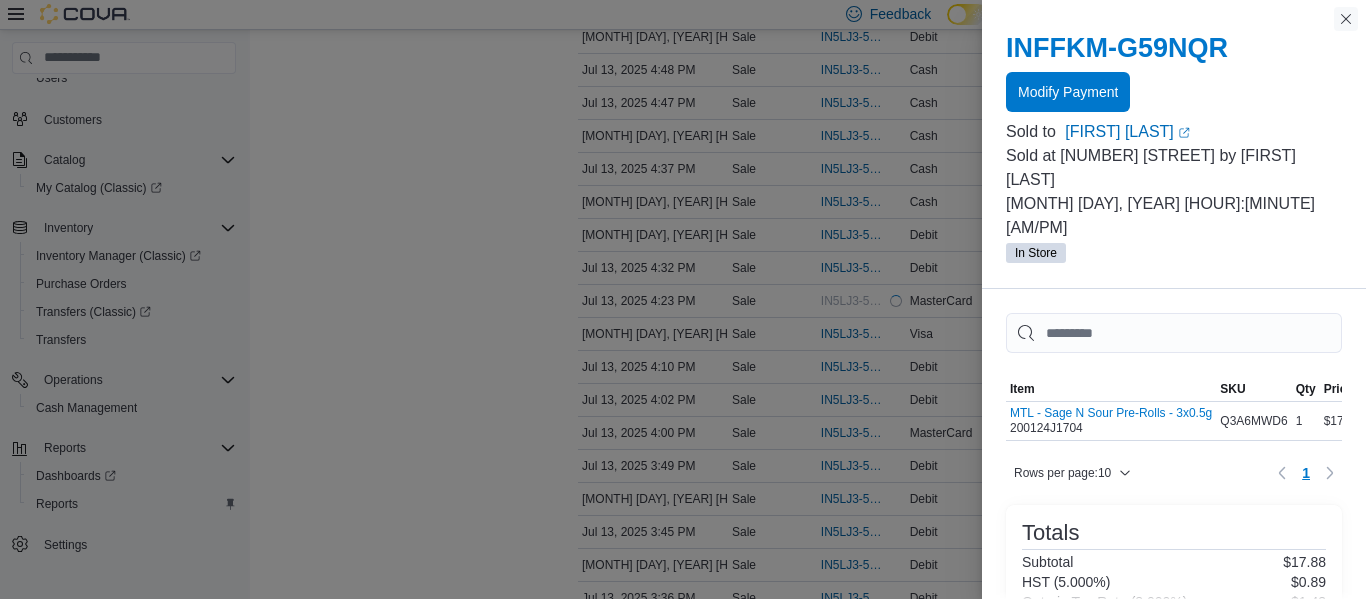 click at bounding box center [1346, 19] 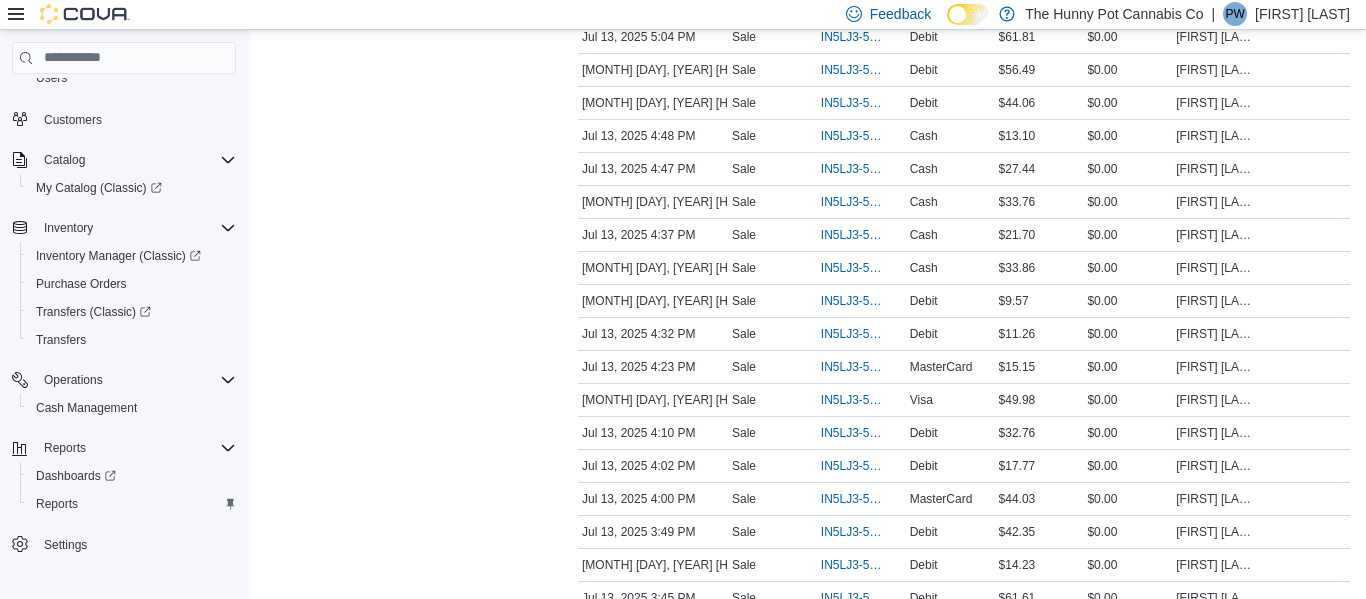 scroll, scrollTop: 693, scrollLeft: 0, axis: vertical 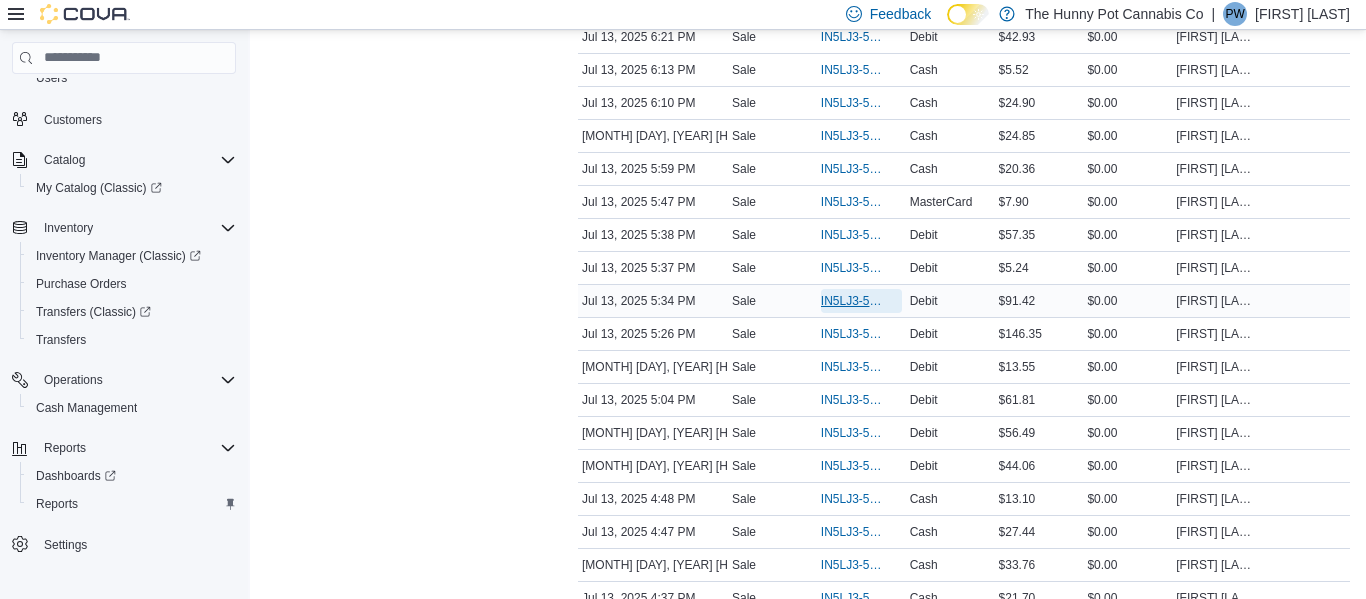click on "IN5LJ3-5574443" at bounding box center (851, 301) 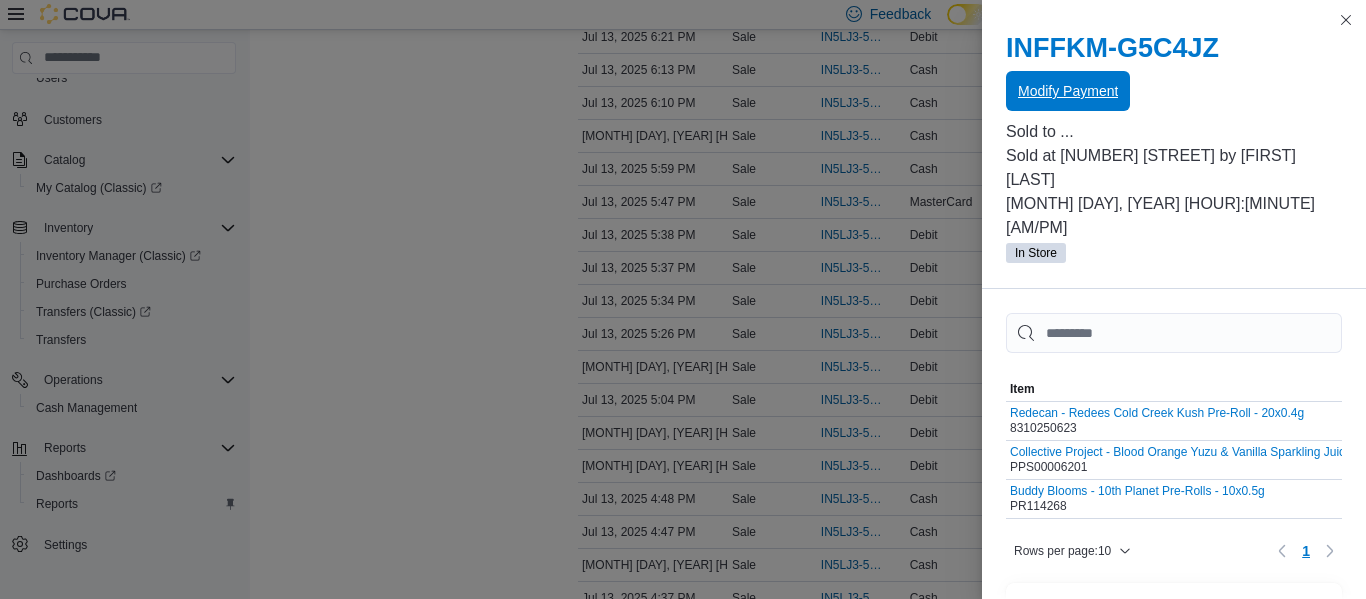 click on "Modify Payment" at bounding box center [1068, 91] 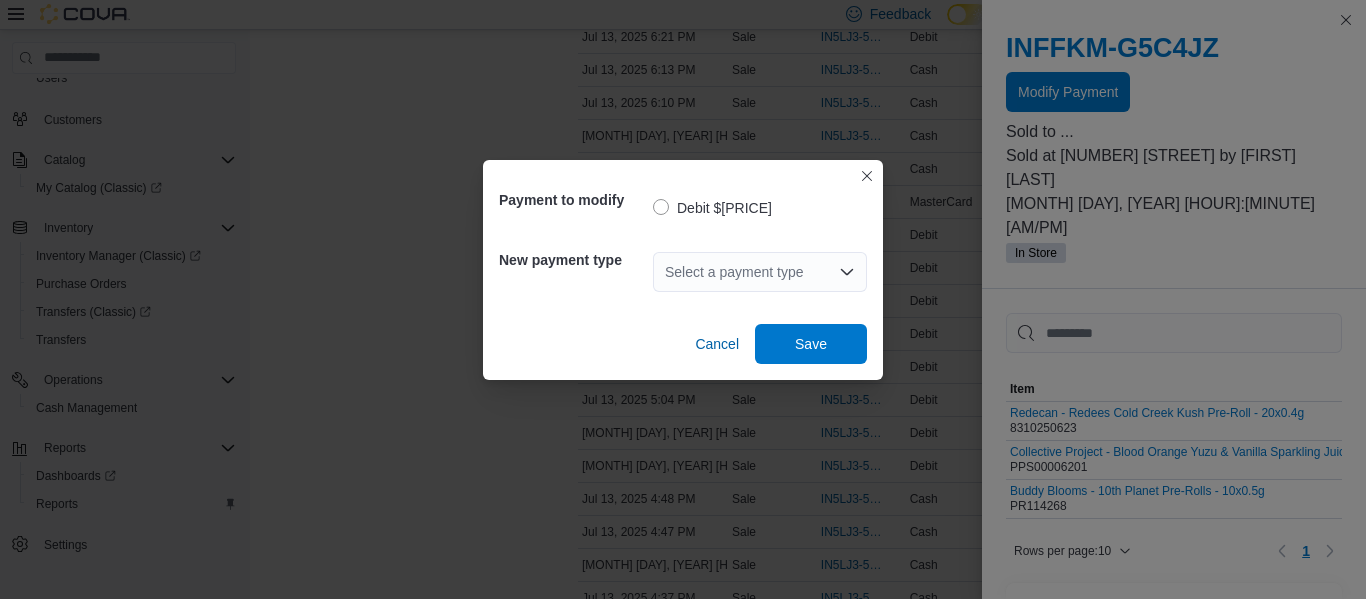 click on "Select a payment type" at bounding box center [760, 272] 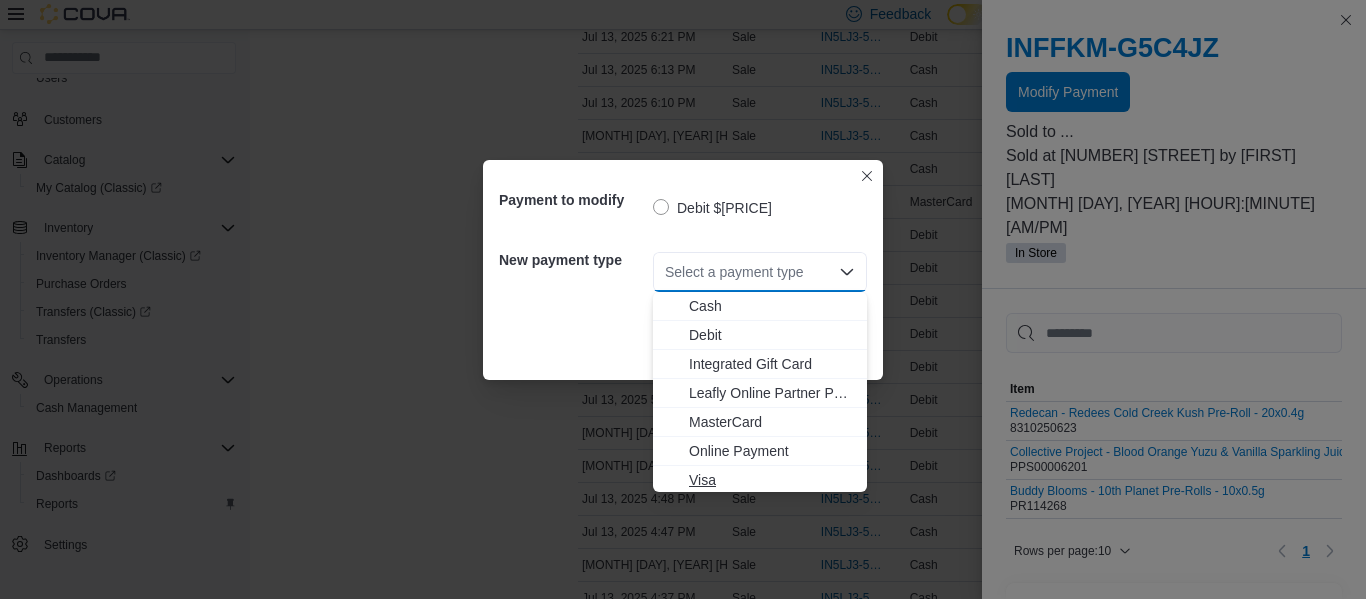 click on "Visa" at bounding box center [772, 480] 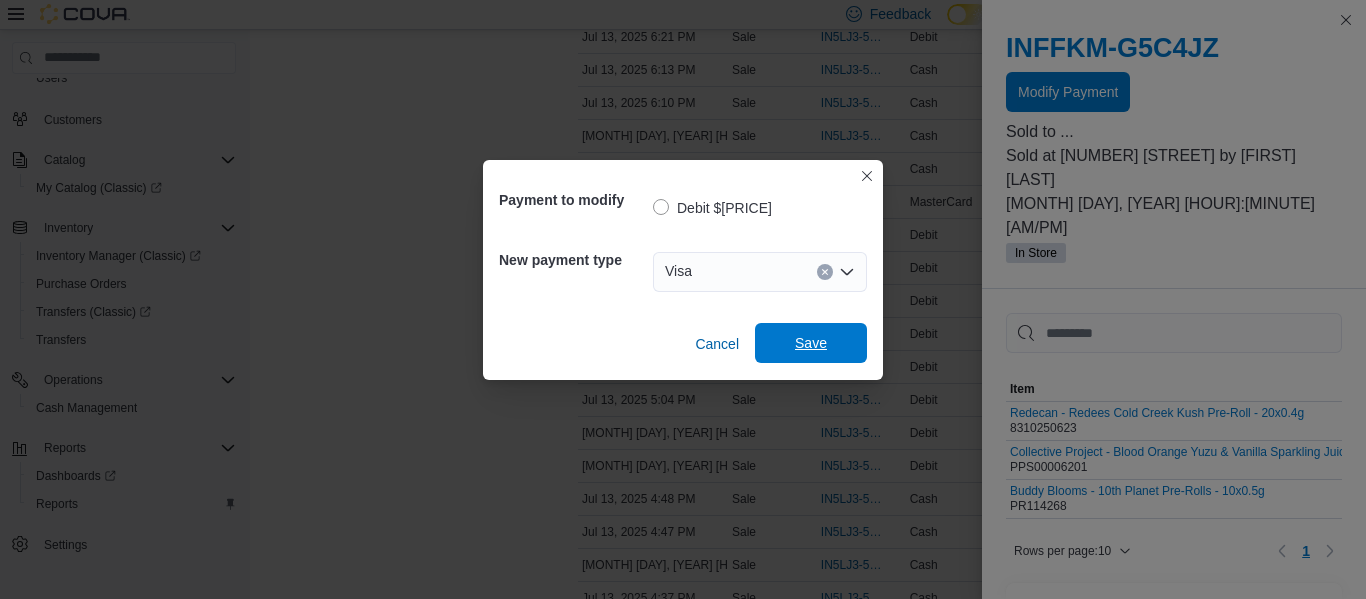 click on "Save" at bounding box center (811, 343) 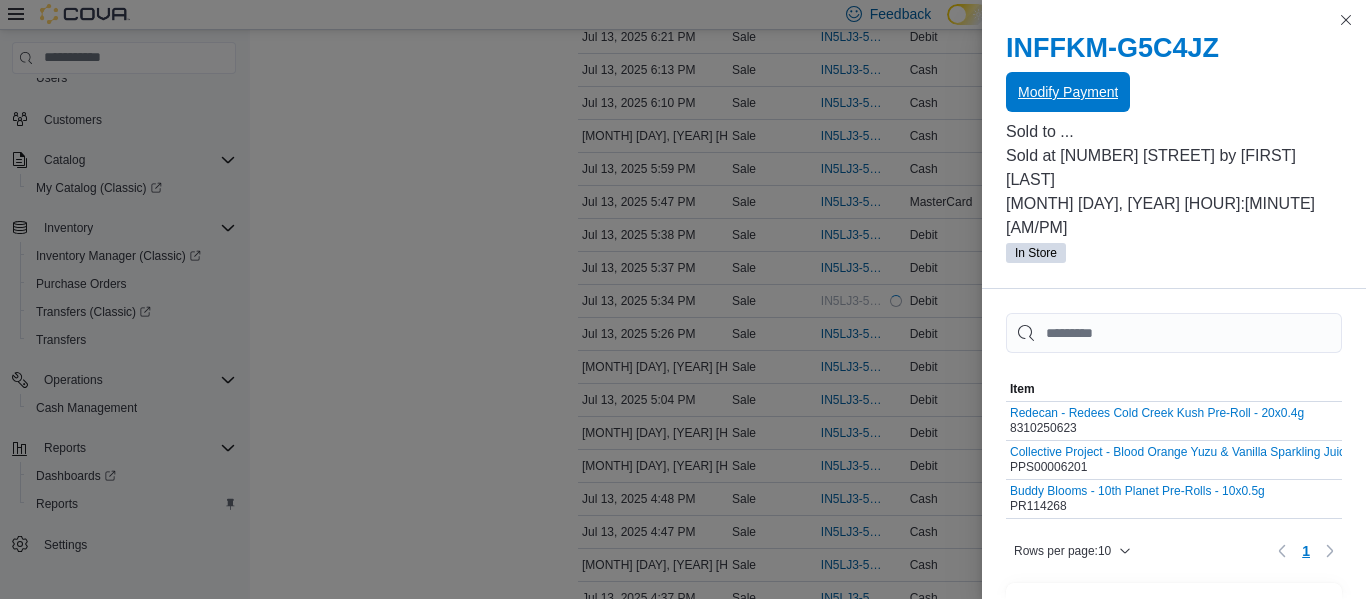 scroll, scrollTop: 0, scrollLeft: 0, axis: both 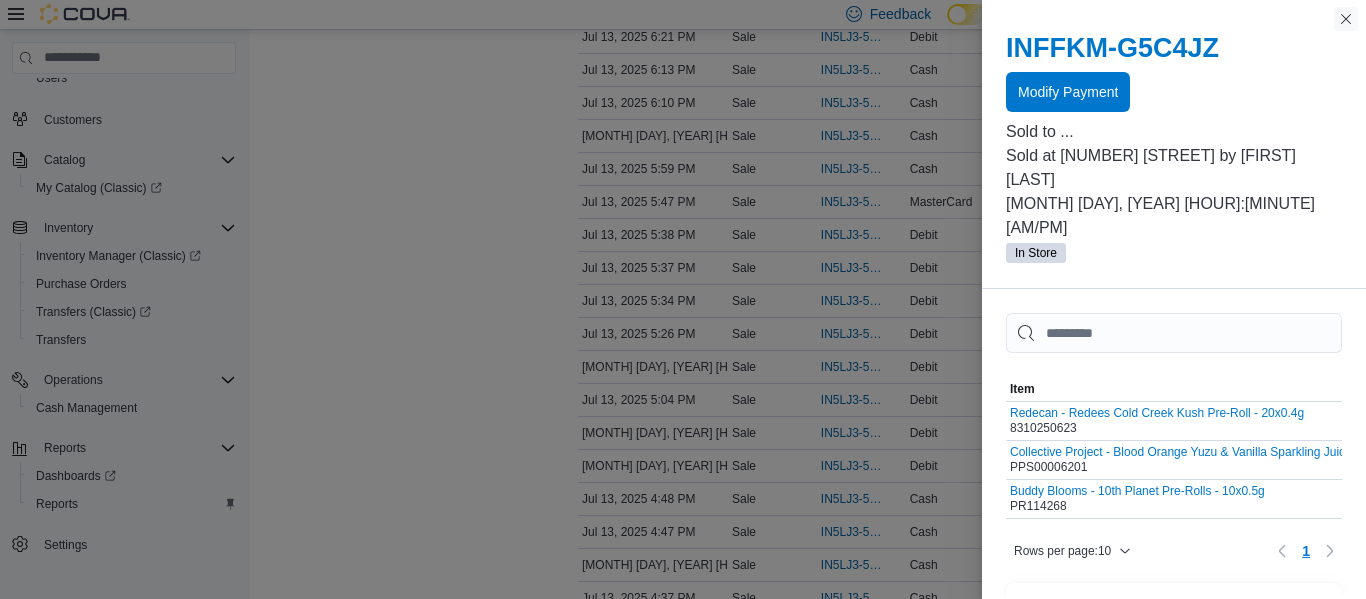 click at bounding box center [1346, 19] 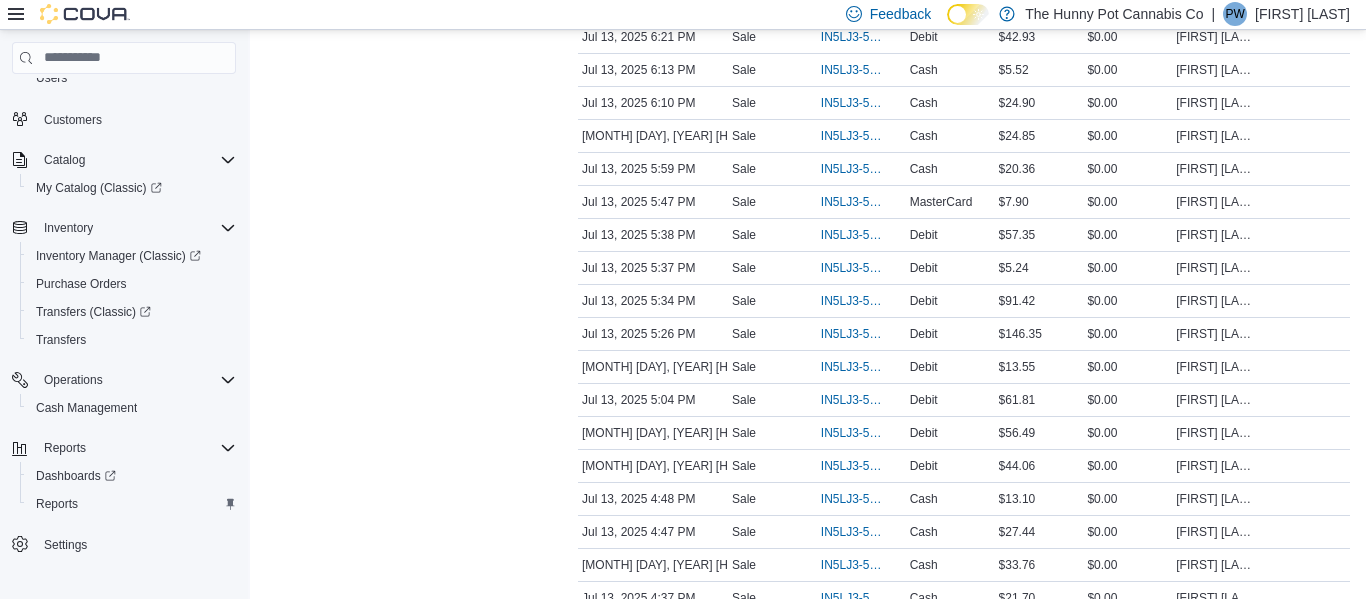 click on "Feedback Dark Mode The Hunny Pot Cannabis Co | PW [FIRST] [LAST]" at bounding box center (1094, 14) 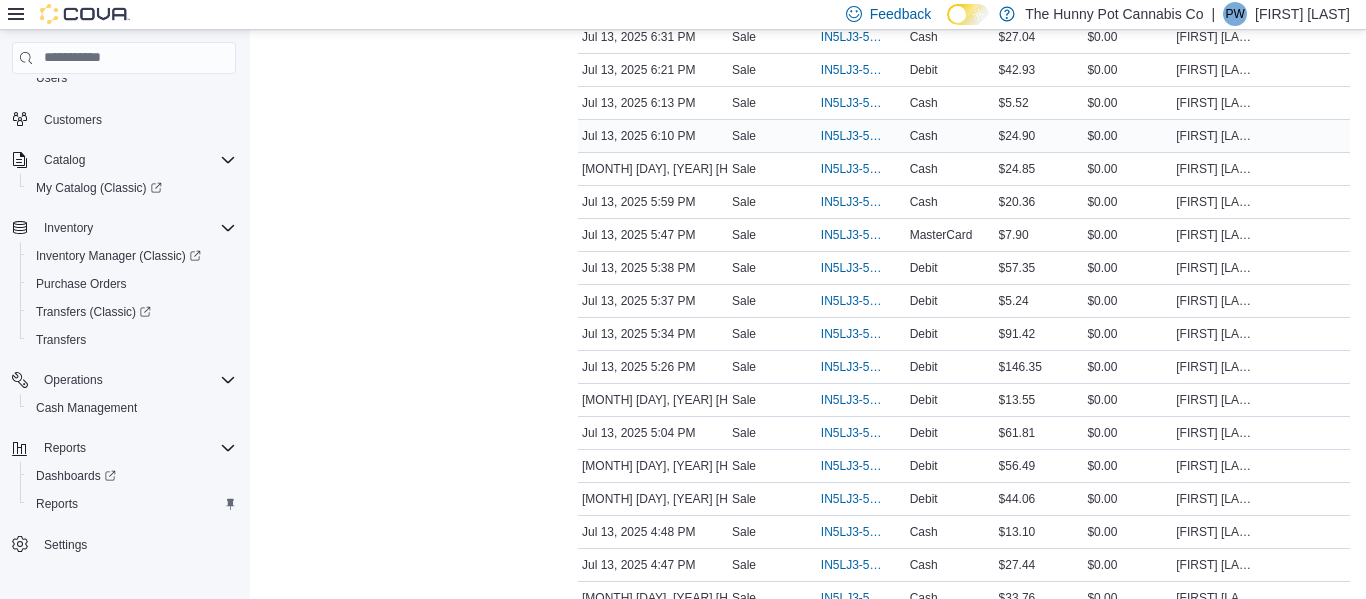 scroll, scrollTop: 0, scrollLeft: 0, axis: both 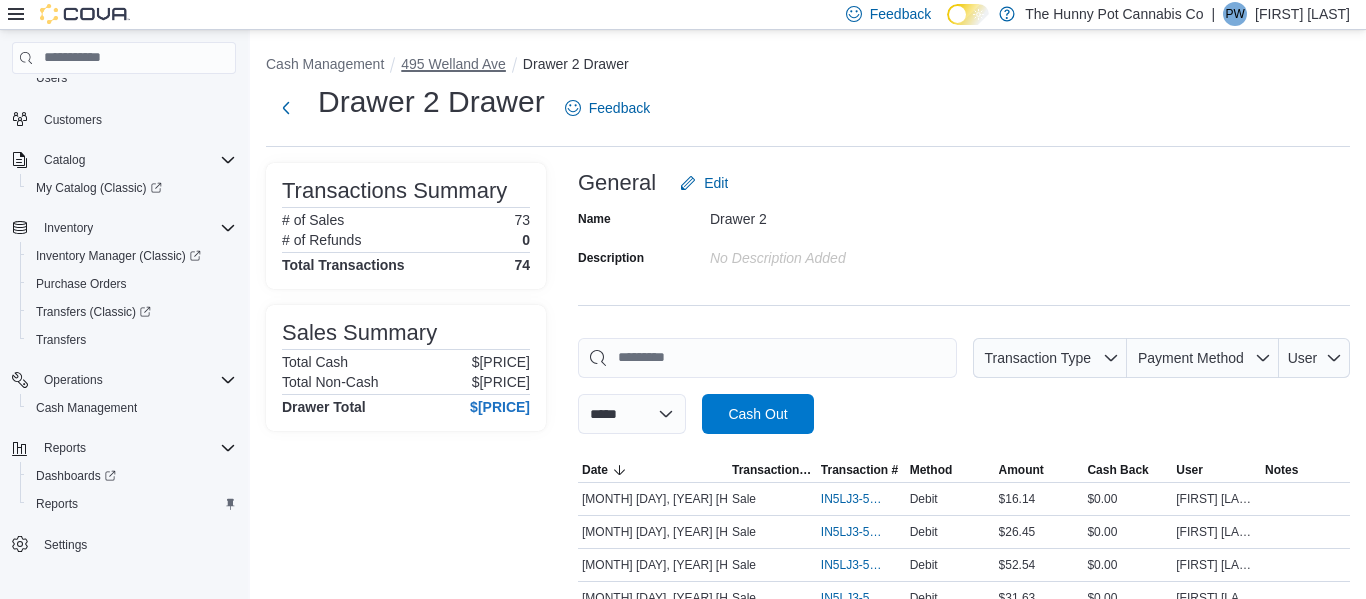 click on "495 Welland Ave" at bounding box center [453, 64] 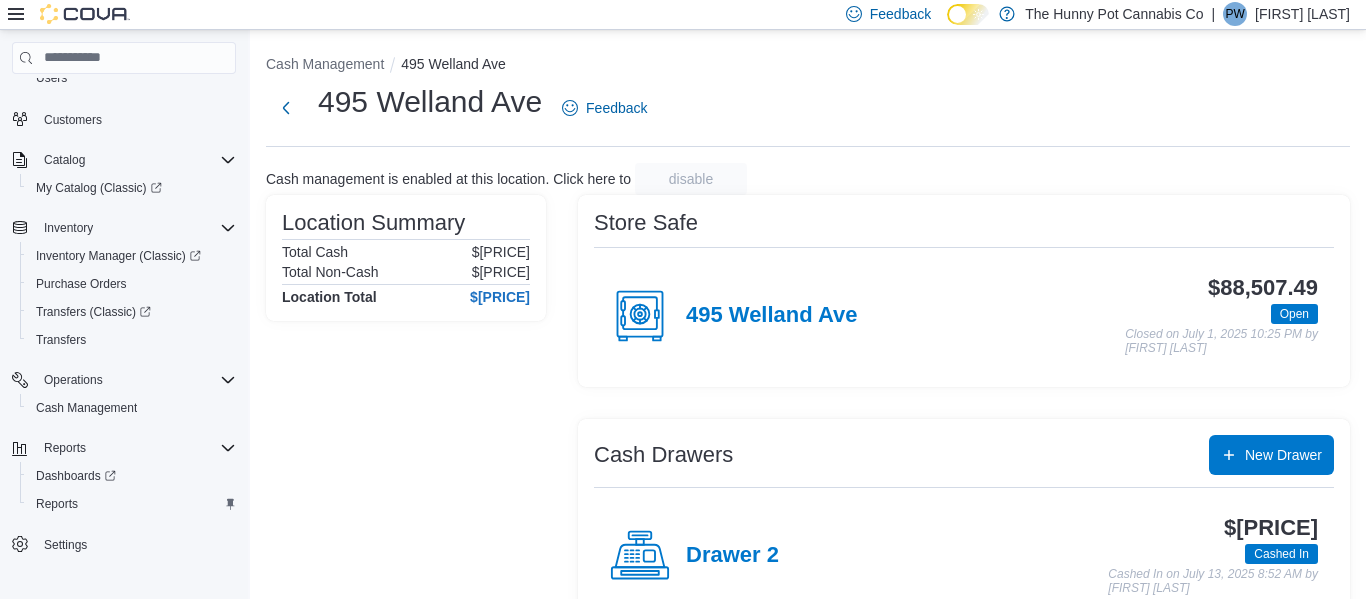 scroll, scrollTop: 156, scrollLeft: 0, axis: vertical 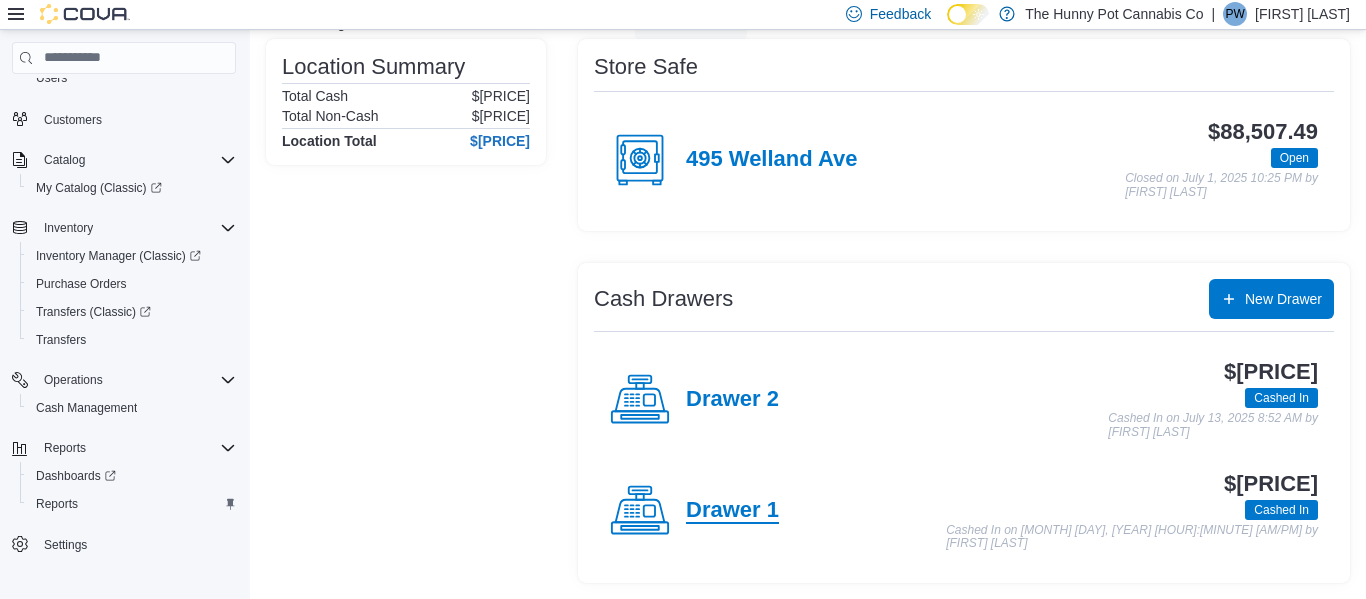 click on "Drawer 1" at bounding box center (732, 511) 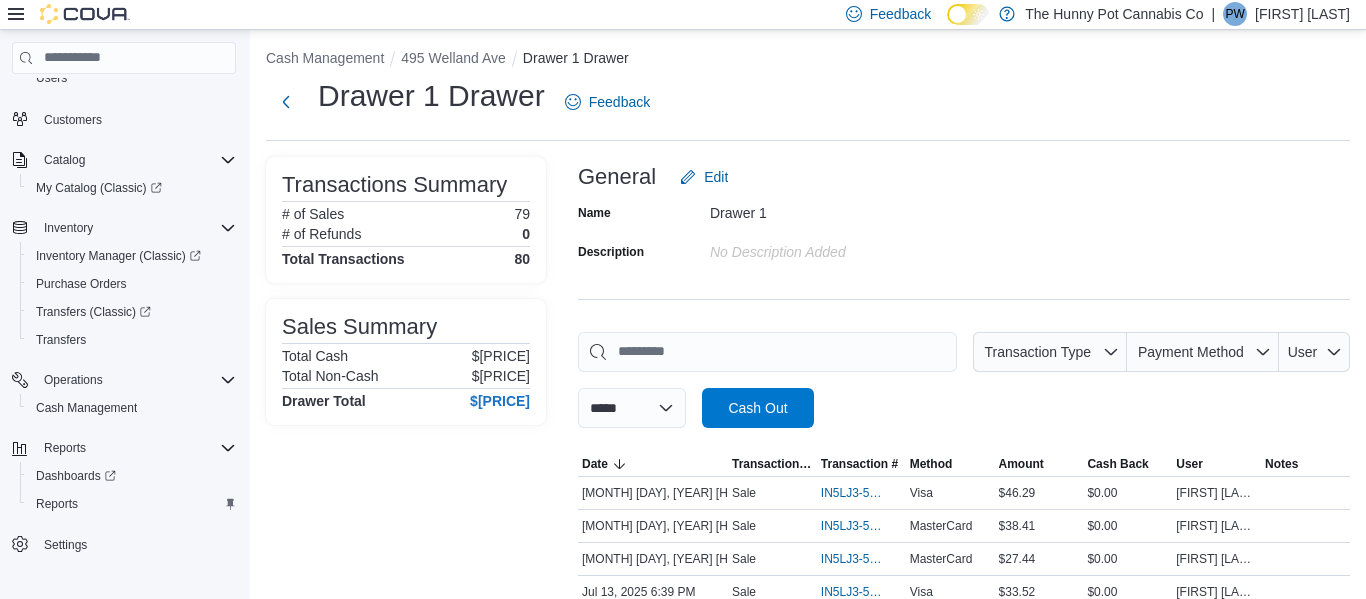 scroll, scrollTop: 1452, scrollLeft: 0, axis: vertical 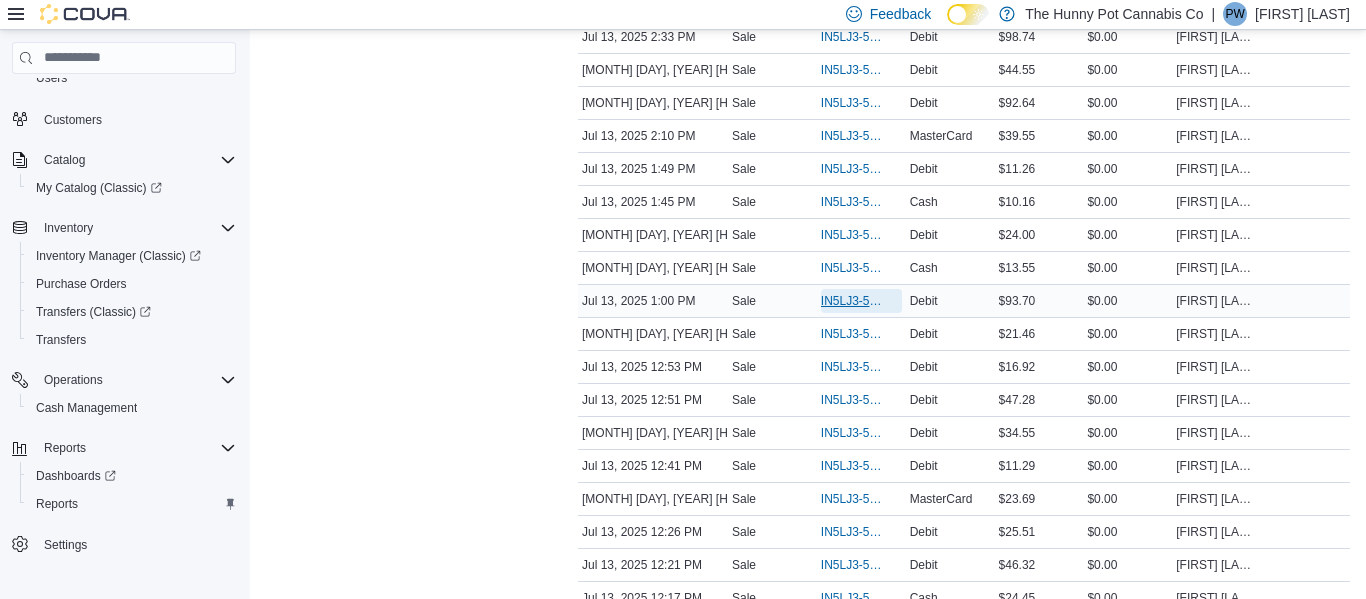 click on "IN5LJ3-5572435" at bounding box center [851, 301] 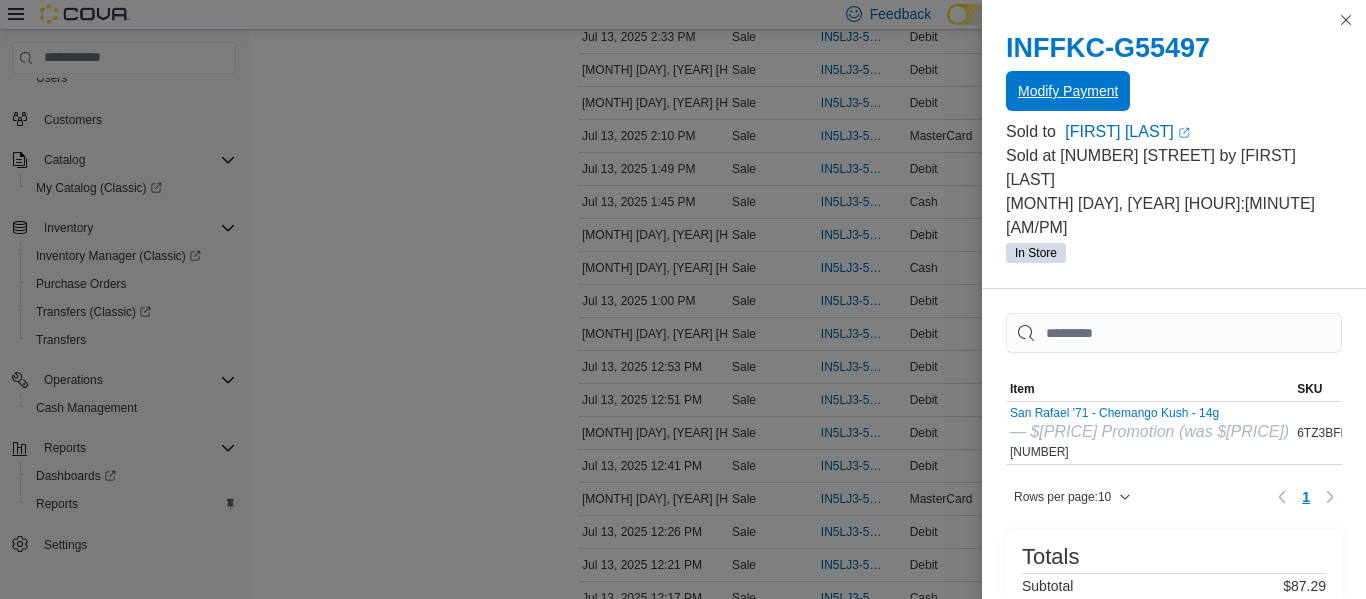 click on "Modify Payment" at bounding box center [1068, 91] 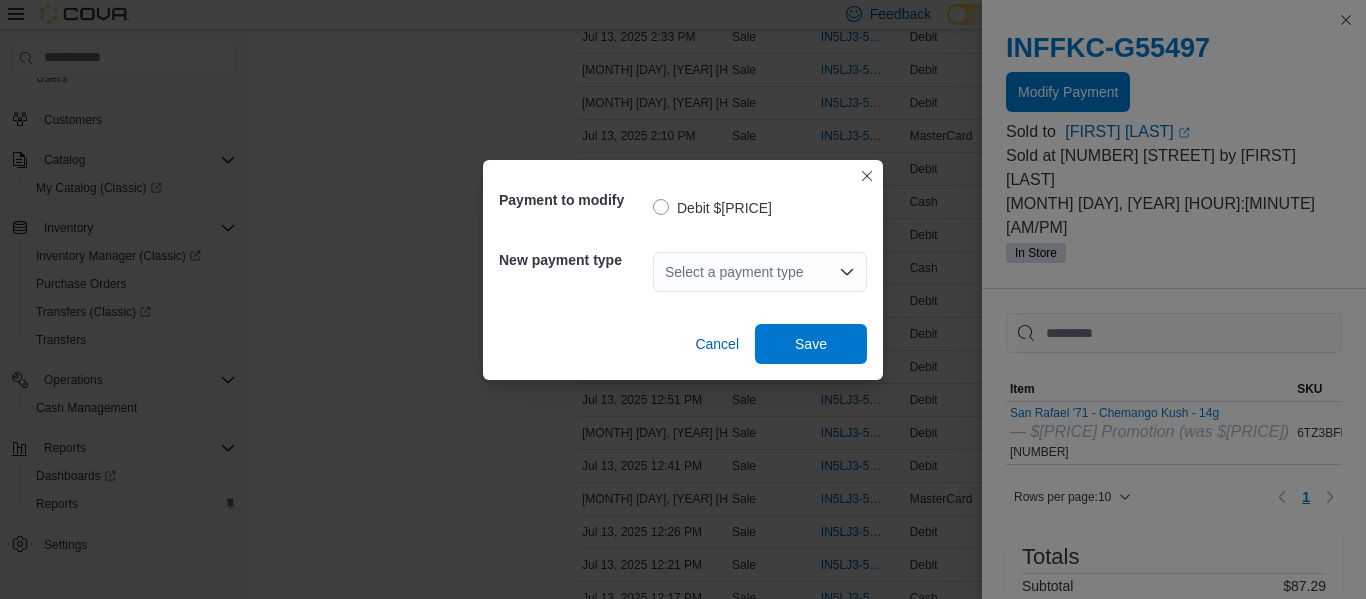 click on "Select a payment type" at bounding box center (760, 272) 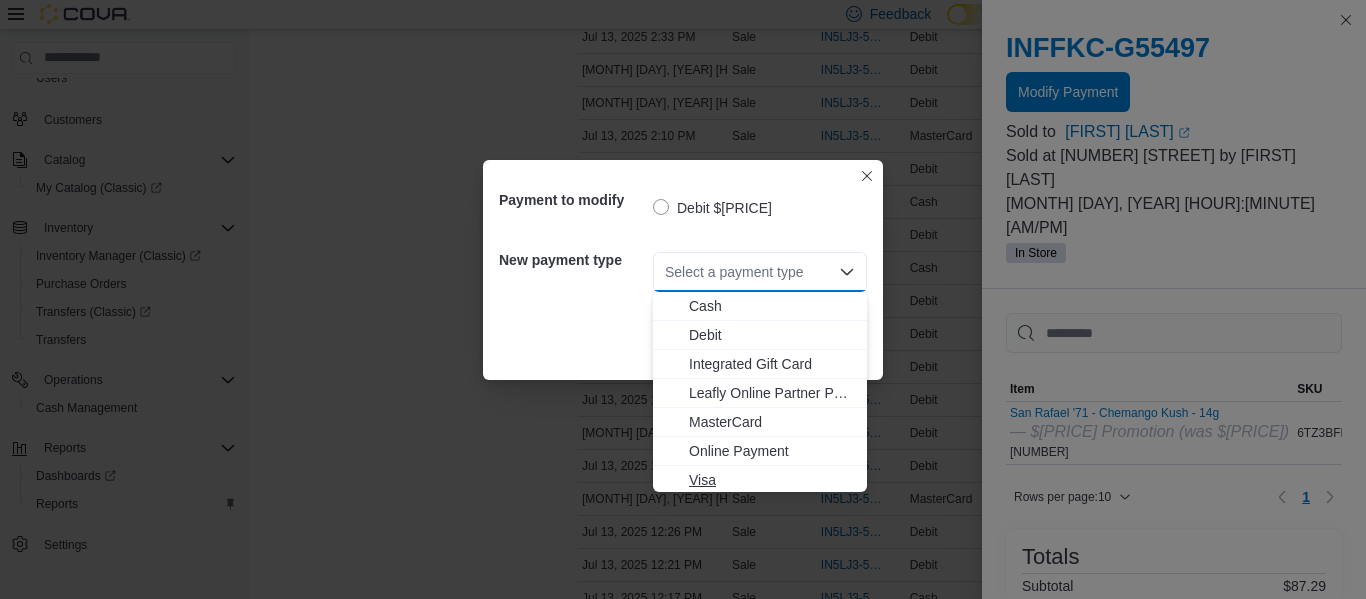 click on "Visa" at bounding box center [760, 480] 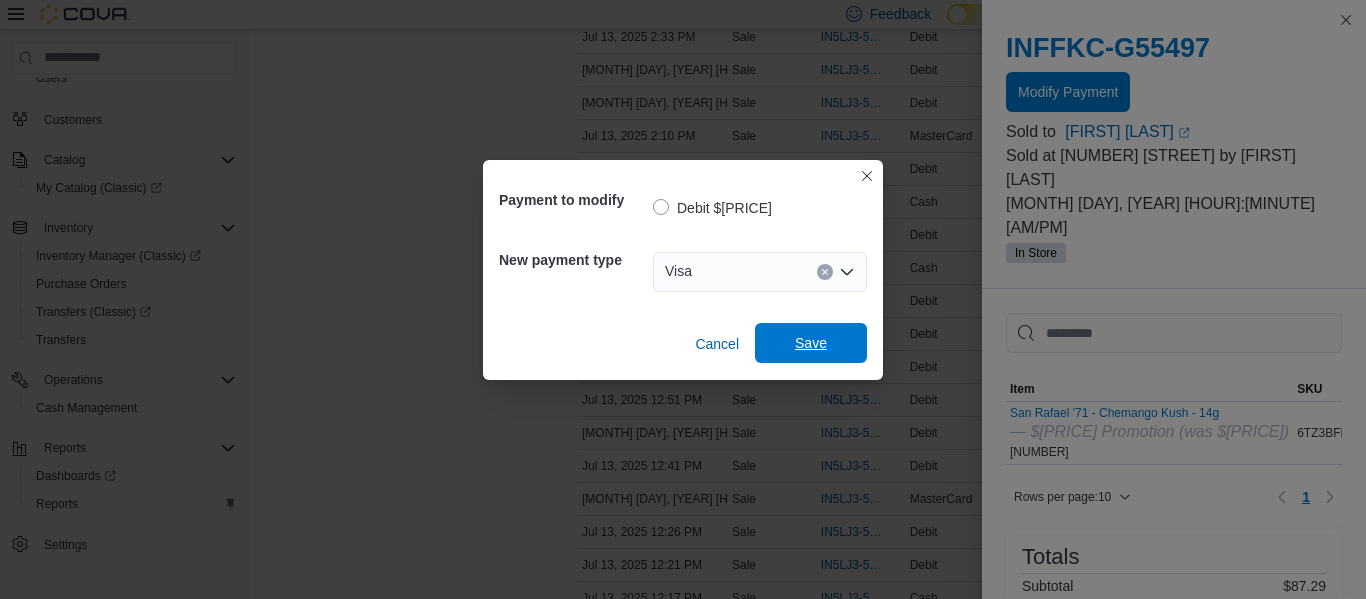 click on "Save" at bounding box center (811, 343) 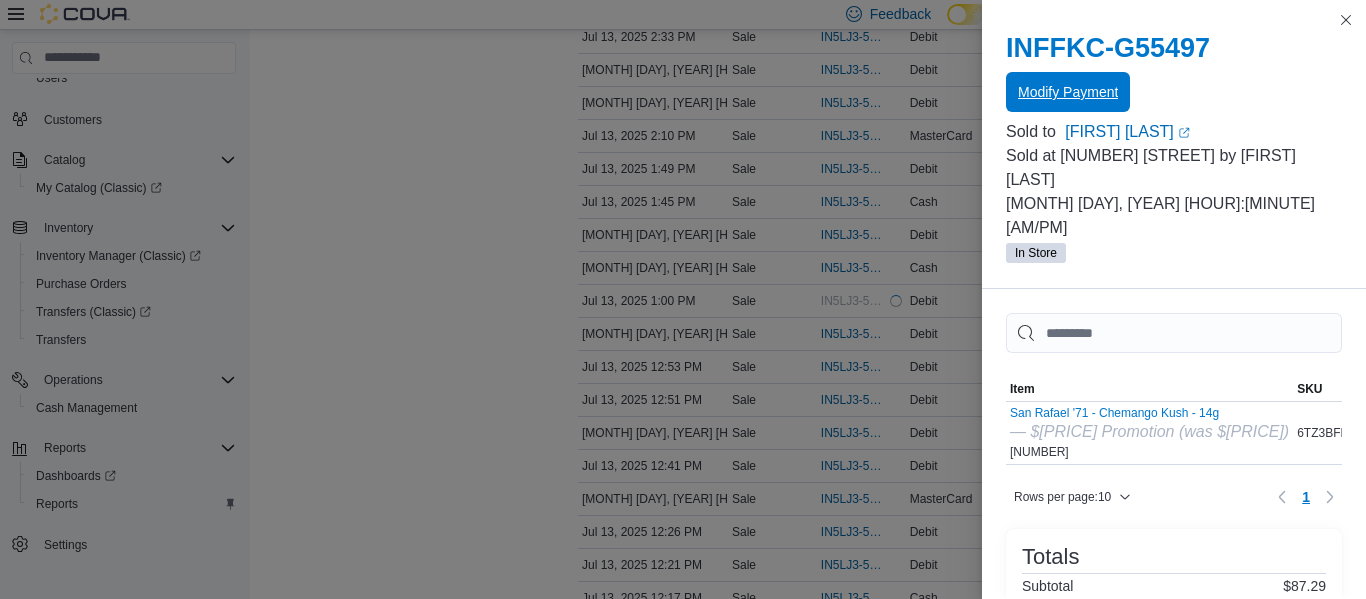 scroll, scrollTop: 0, scrollLeft: 0, axis: both 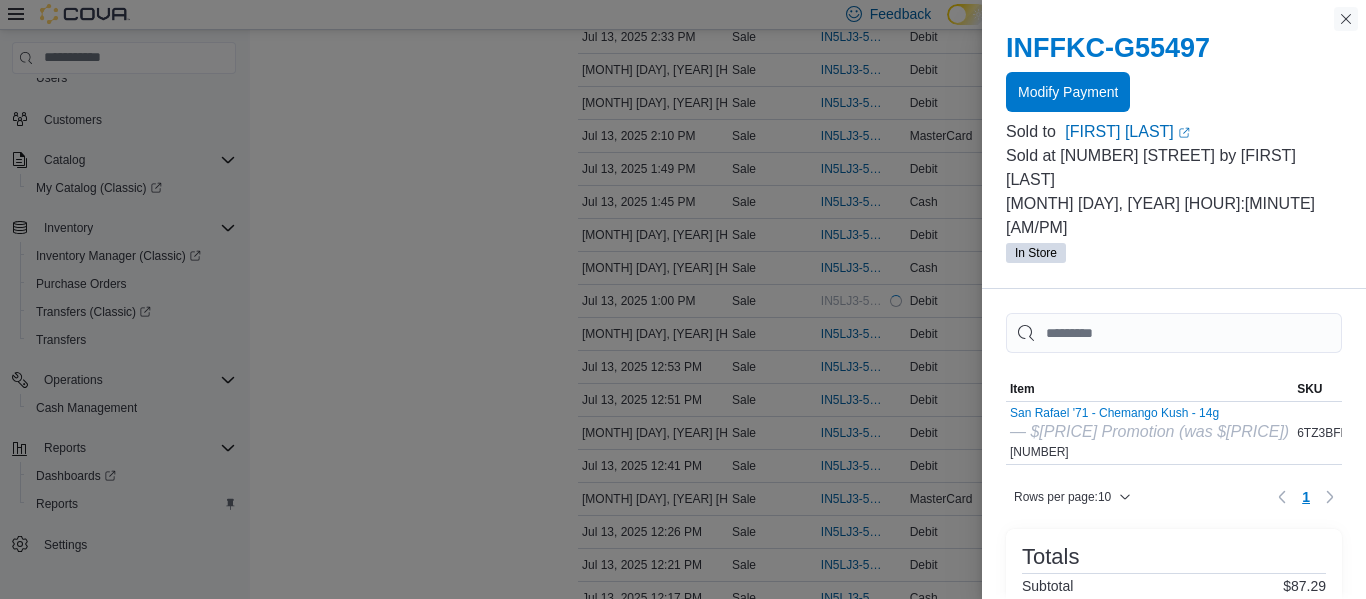 click at bounding box center (1346, 19) 